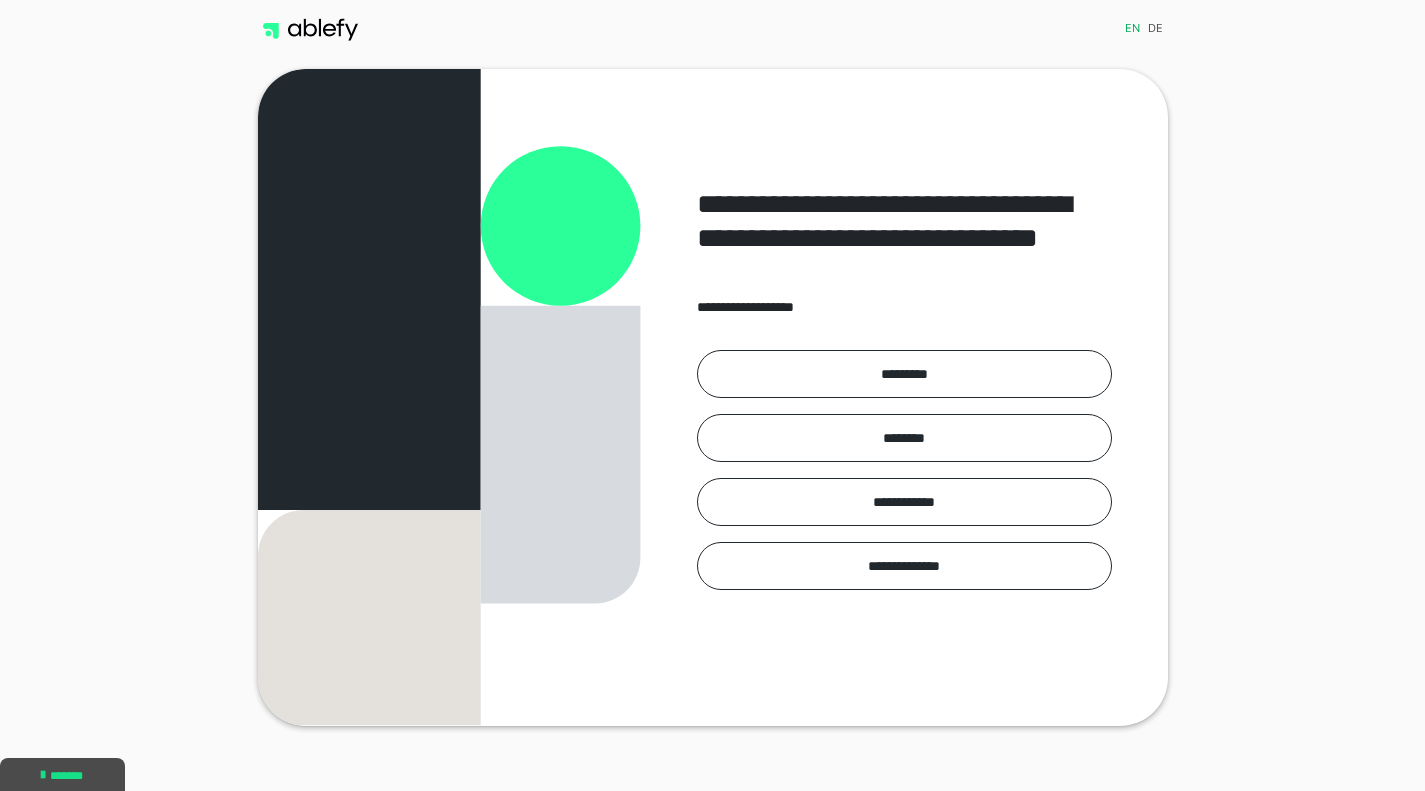 scroll, scrollTop: 0, scrollLeft: 0, axis: both 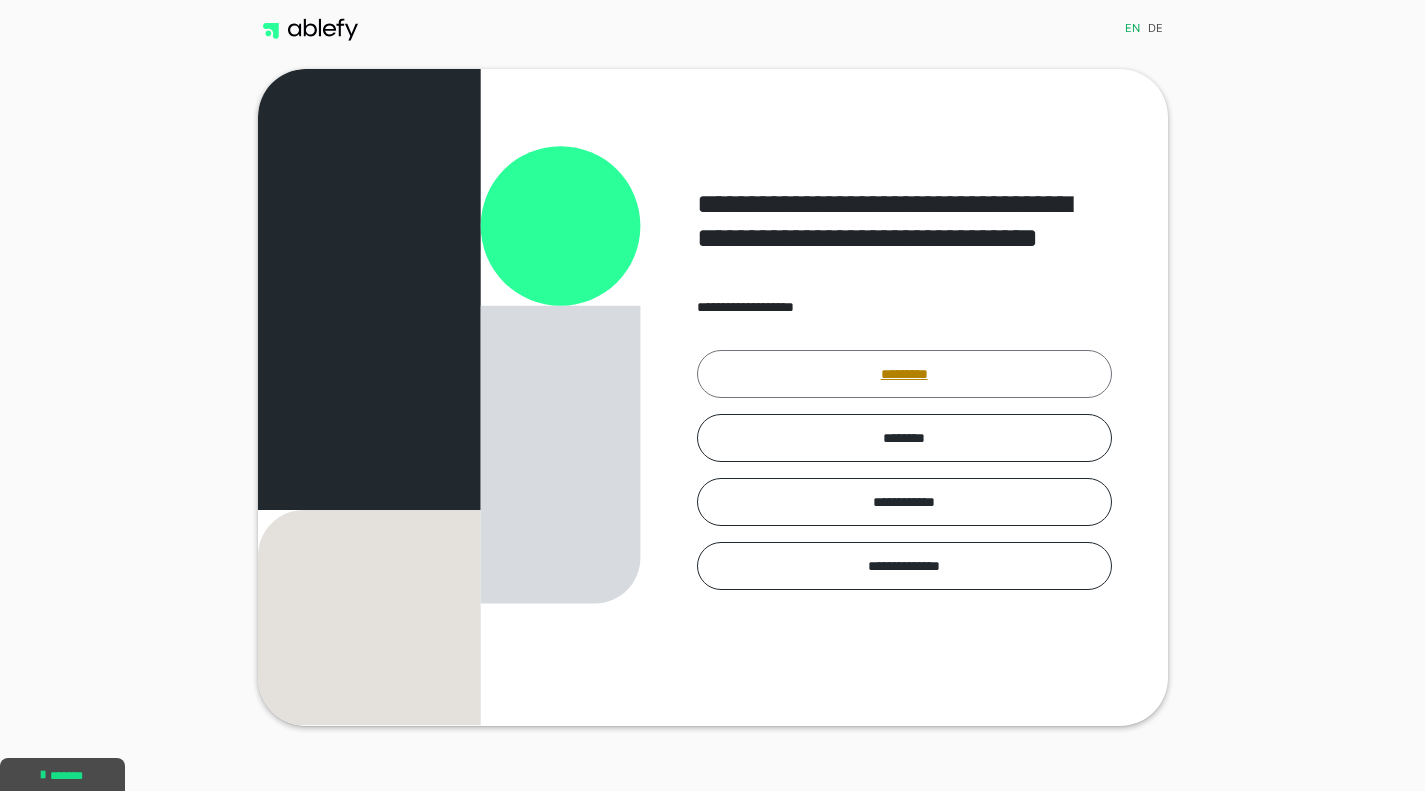 click on "*********" at bounding box center (904, 374) 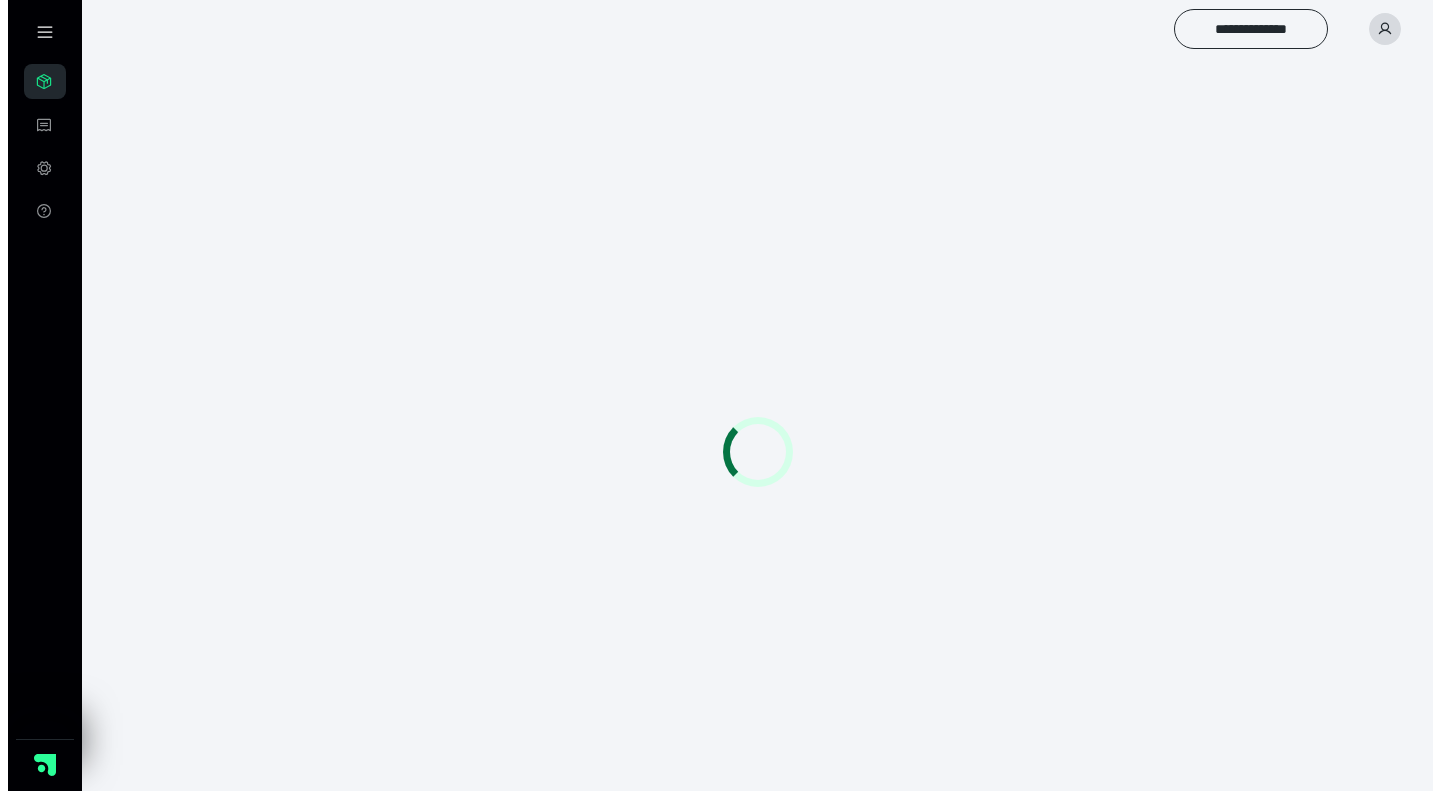 scroll, scrollTop: 0, scrollLeft: 0, axis: both 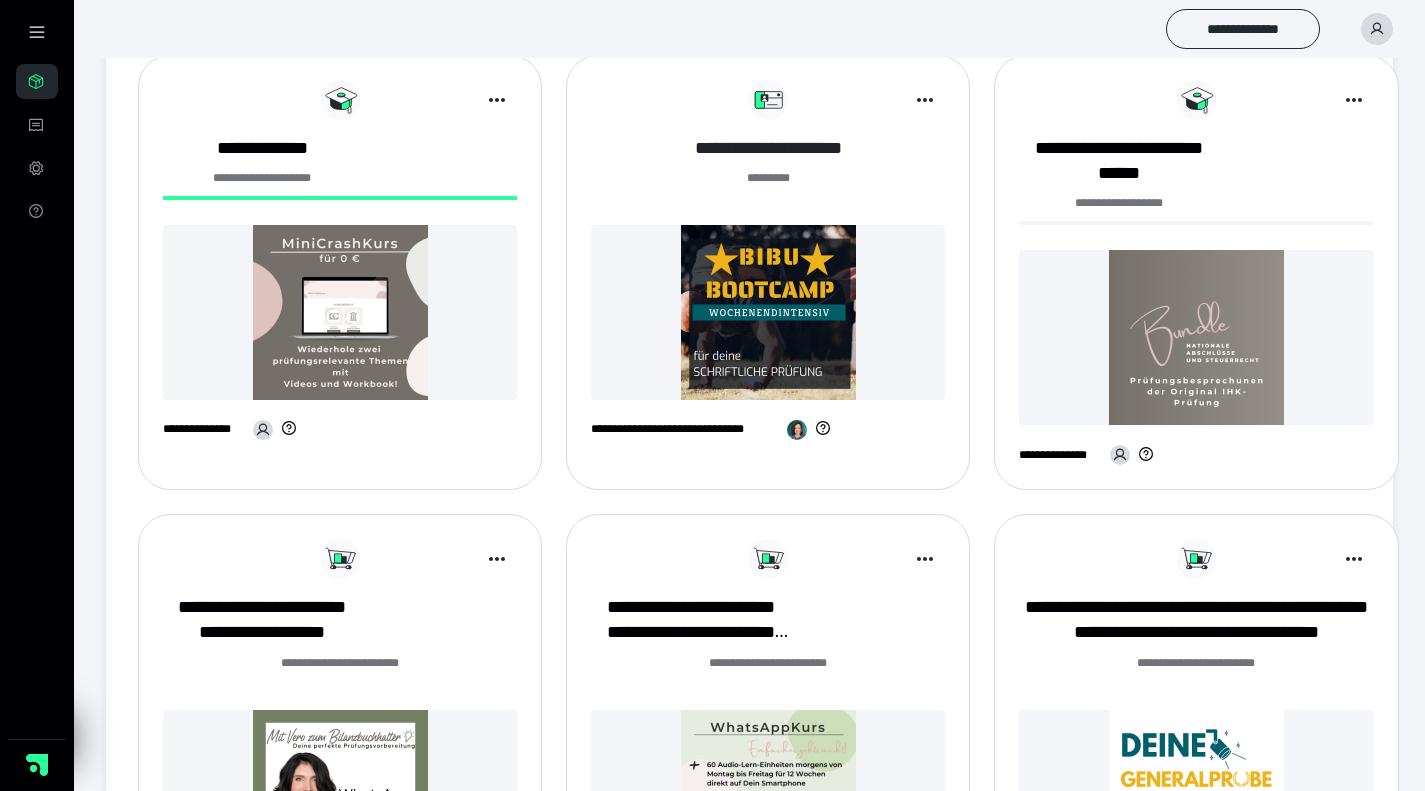 click on "**********" at bounding box center [768, 148] 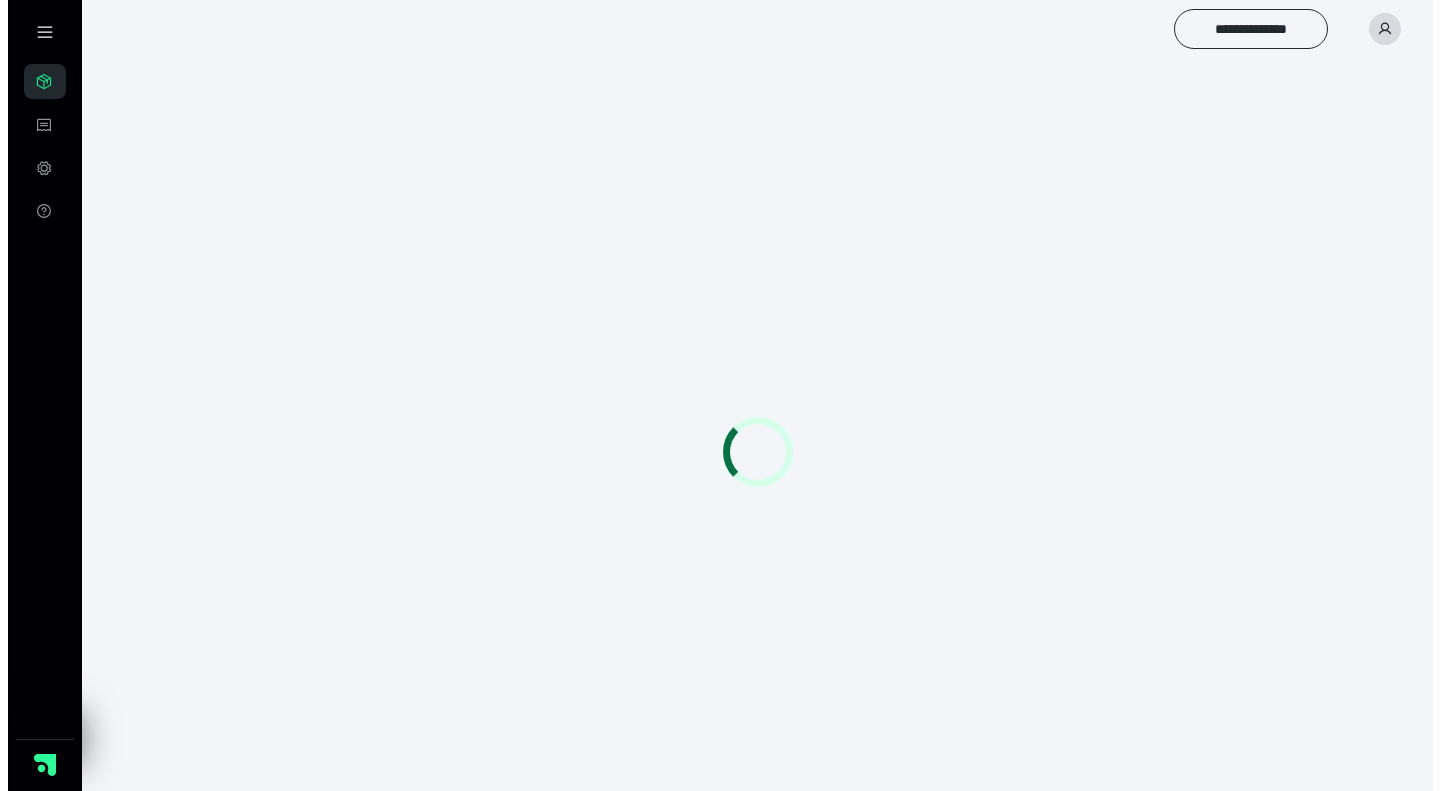 scroll, scrollTop: 0, scrollLeft: 0, axis: both 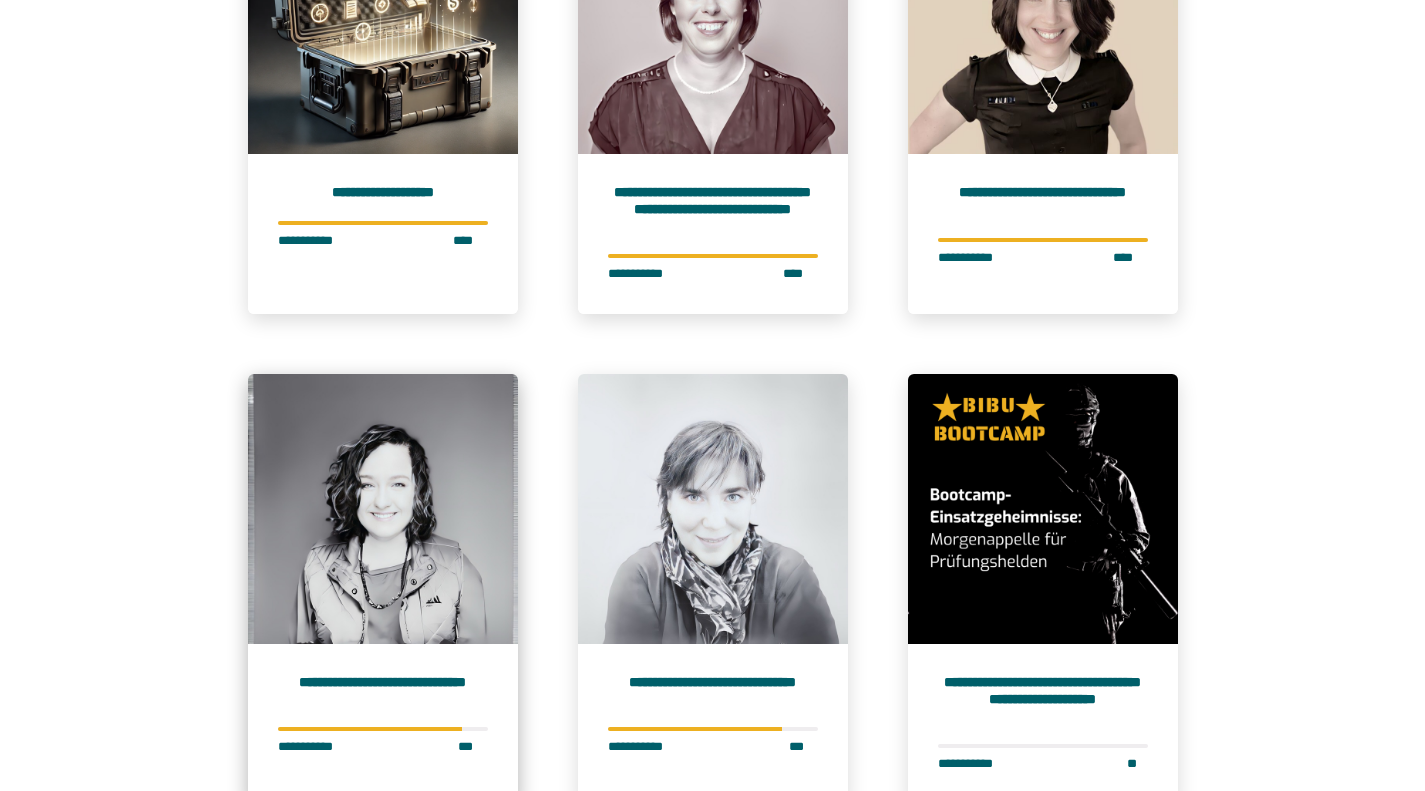 click at bounding box center (383, 509) 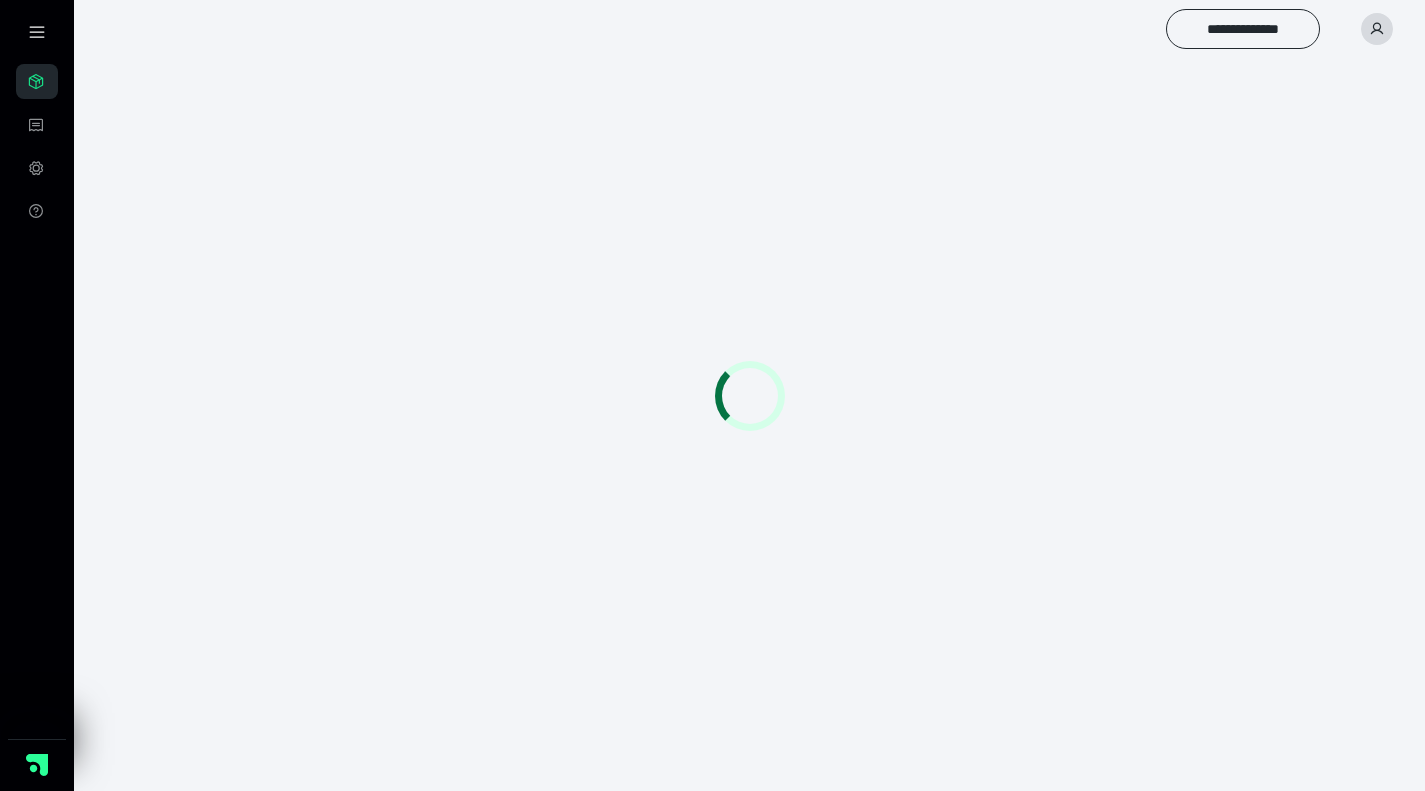 scroll, scrollTop: 56, scrollLeft: 0, axis: vertical 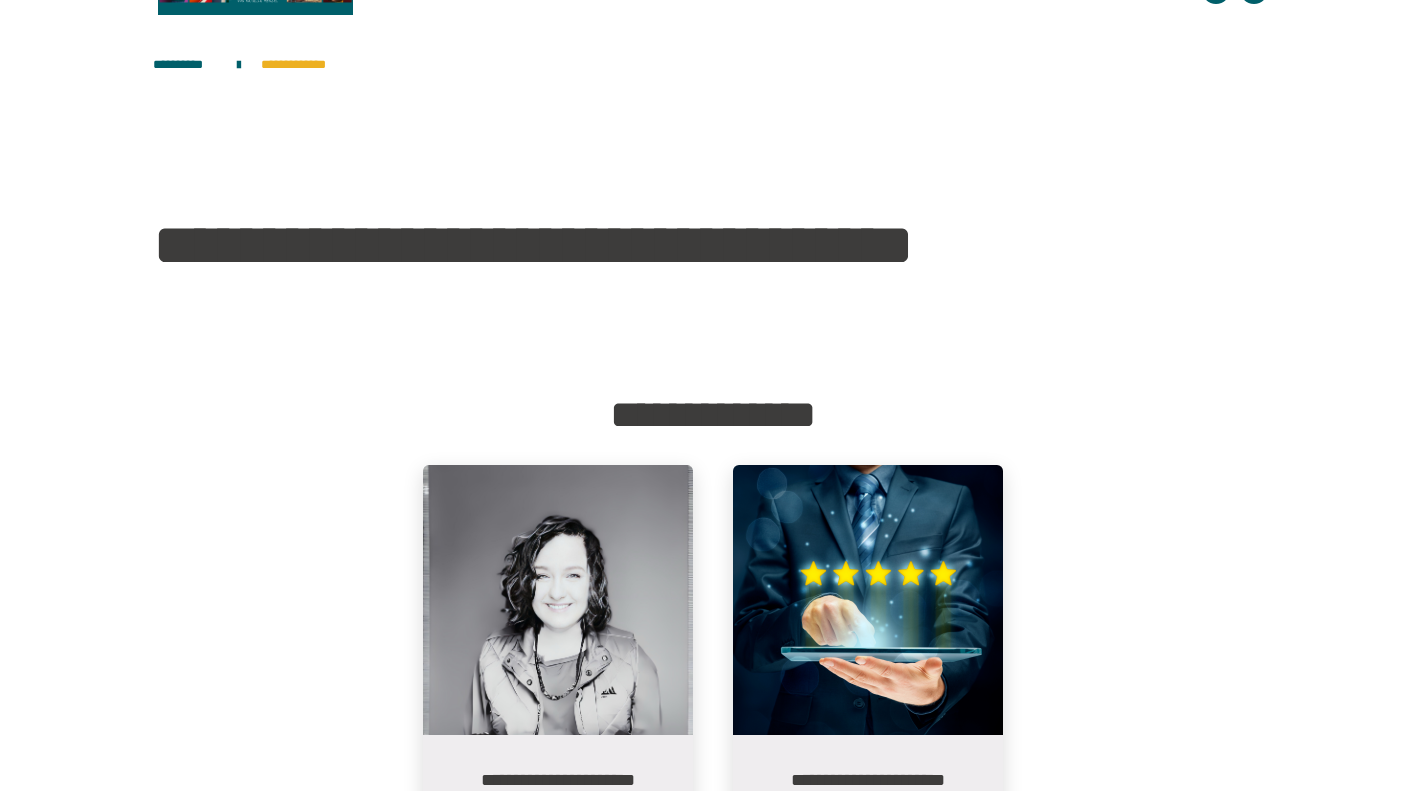 click at bounding box center [558, 600] 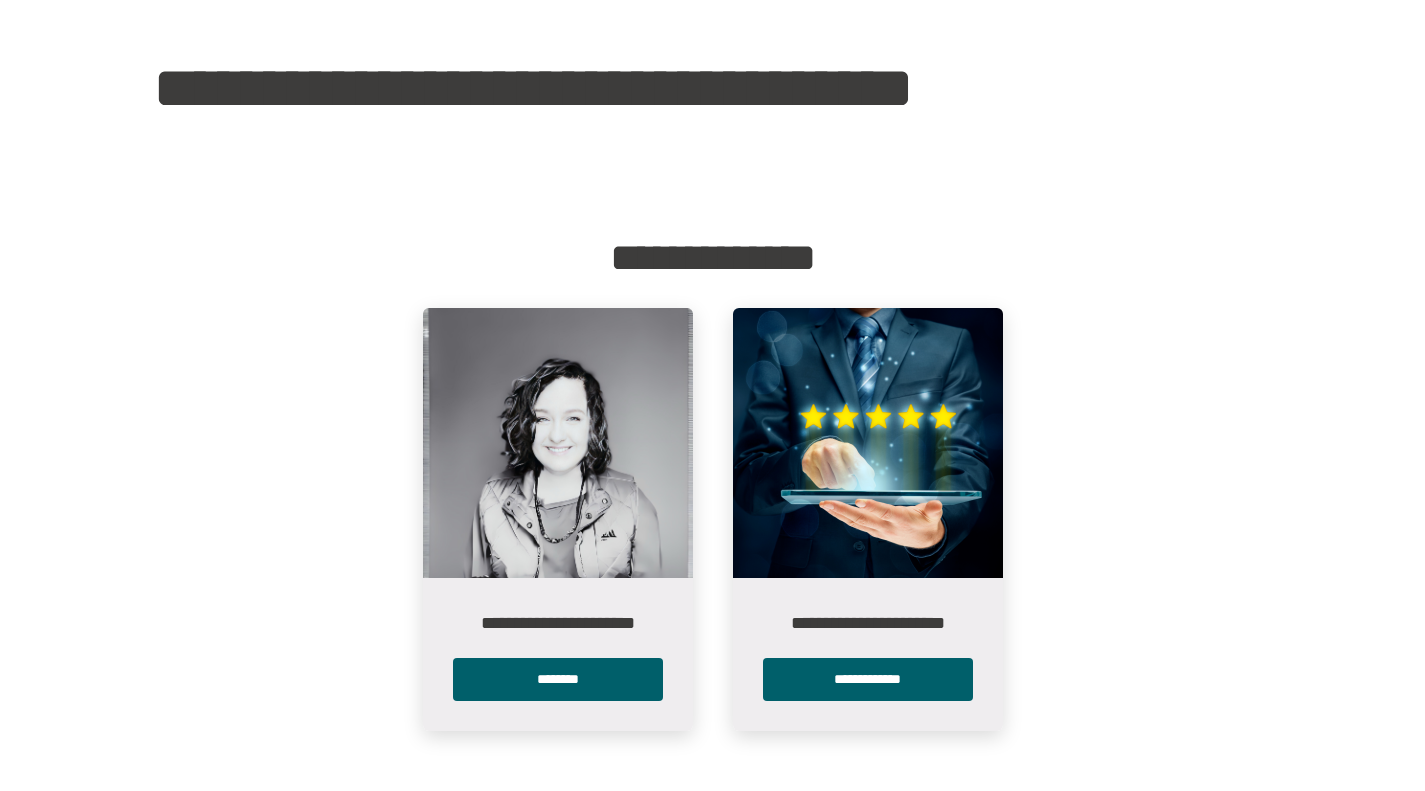 scroll, scrollTop: 205, scrollLeft: 0, axis: vertical 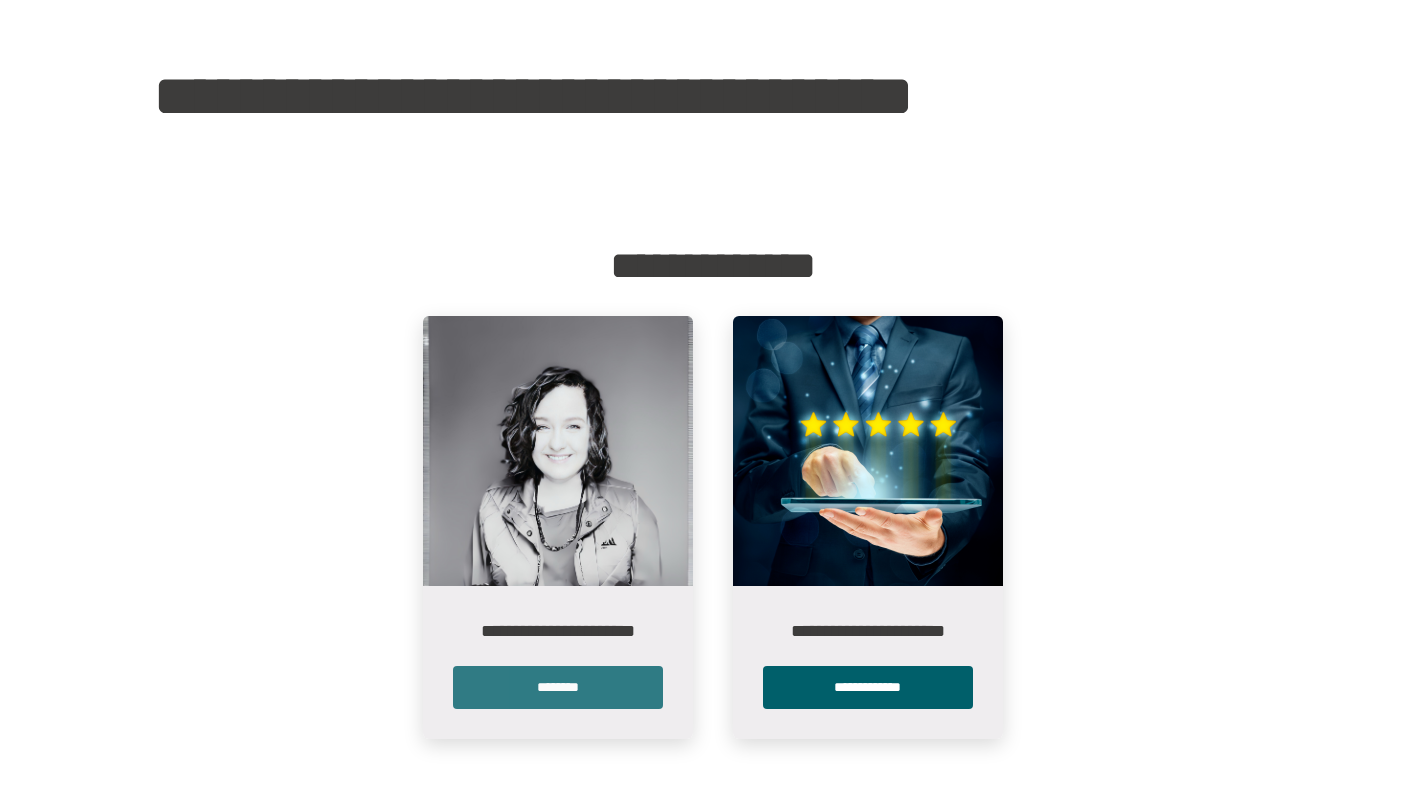 click on "********" at bounding box center (558, 687) 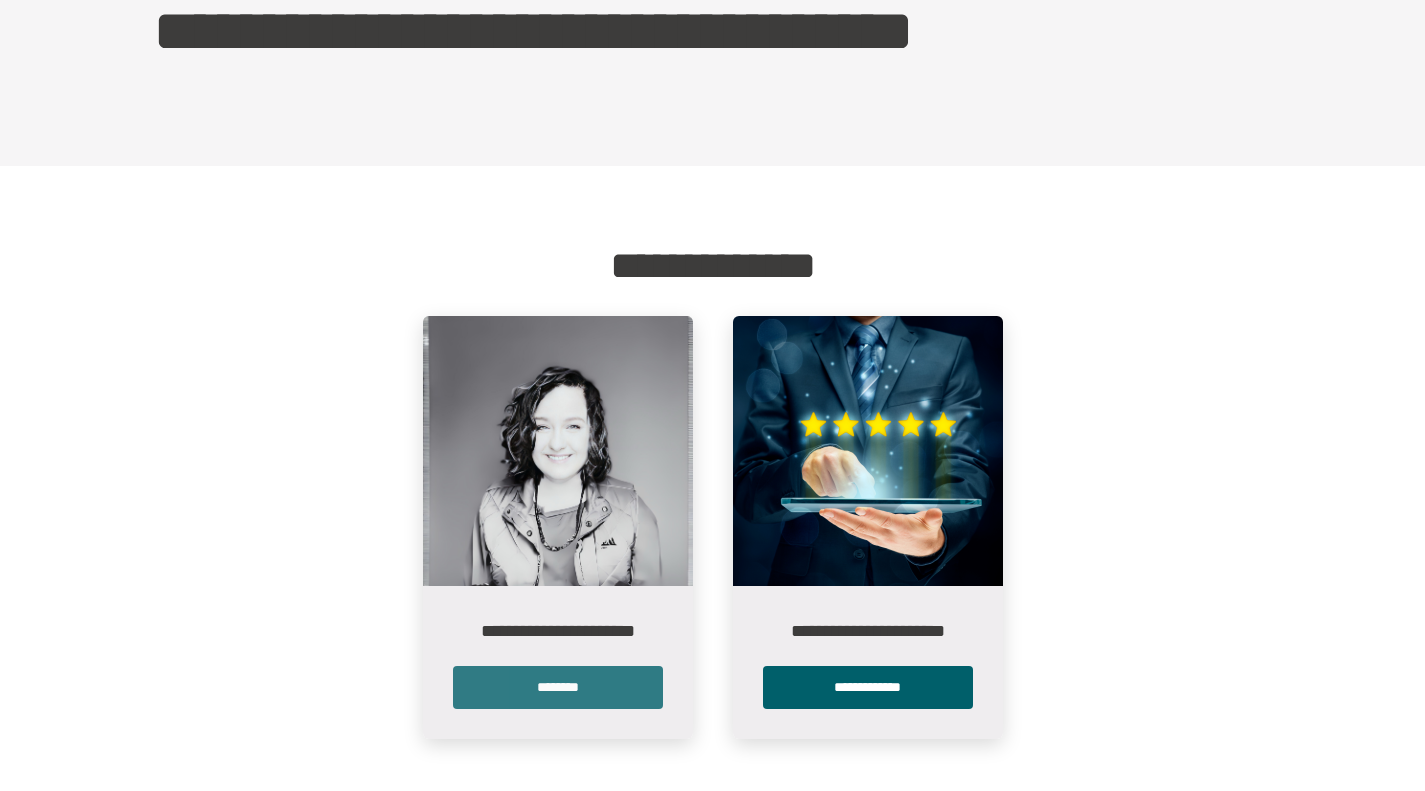 scroll, scrollTop: 0, scrollLeft: 0, axis: both 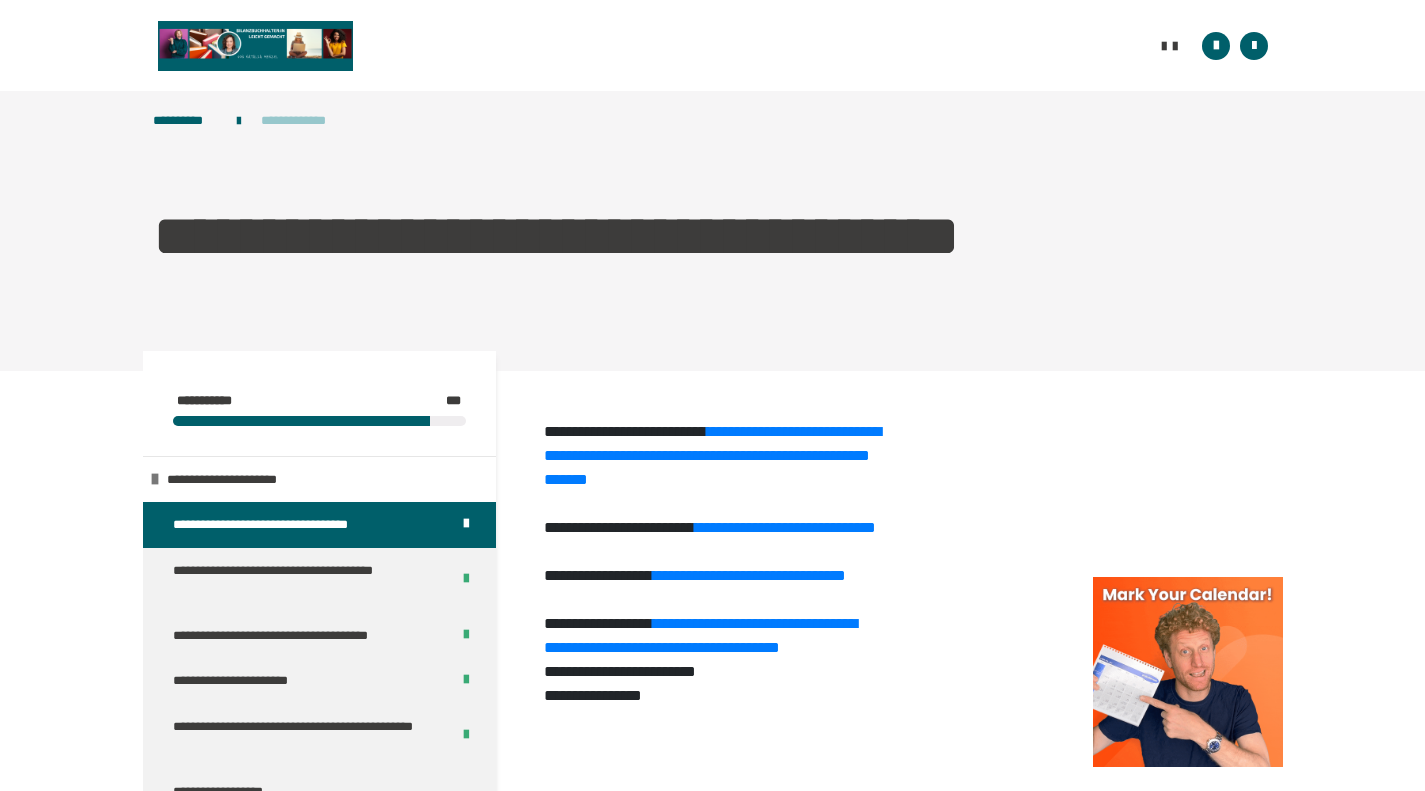 click on "**********" at bounding box center (302, 121) 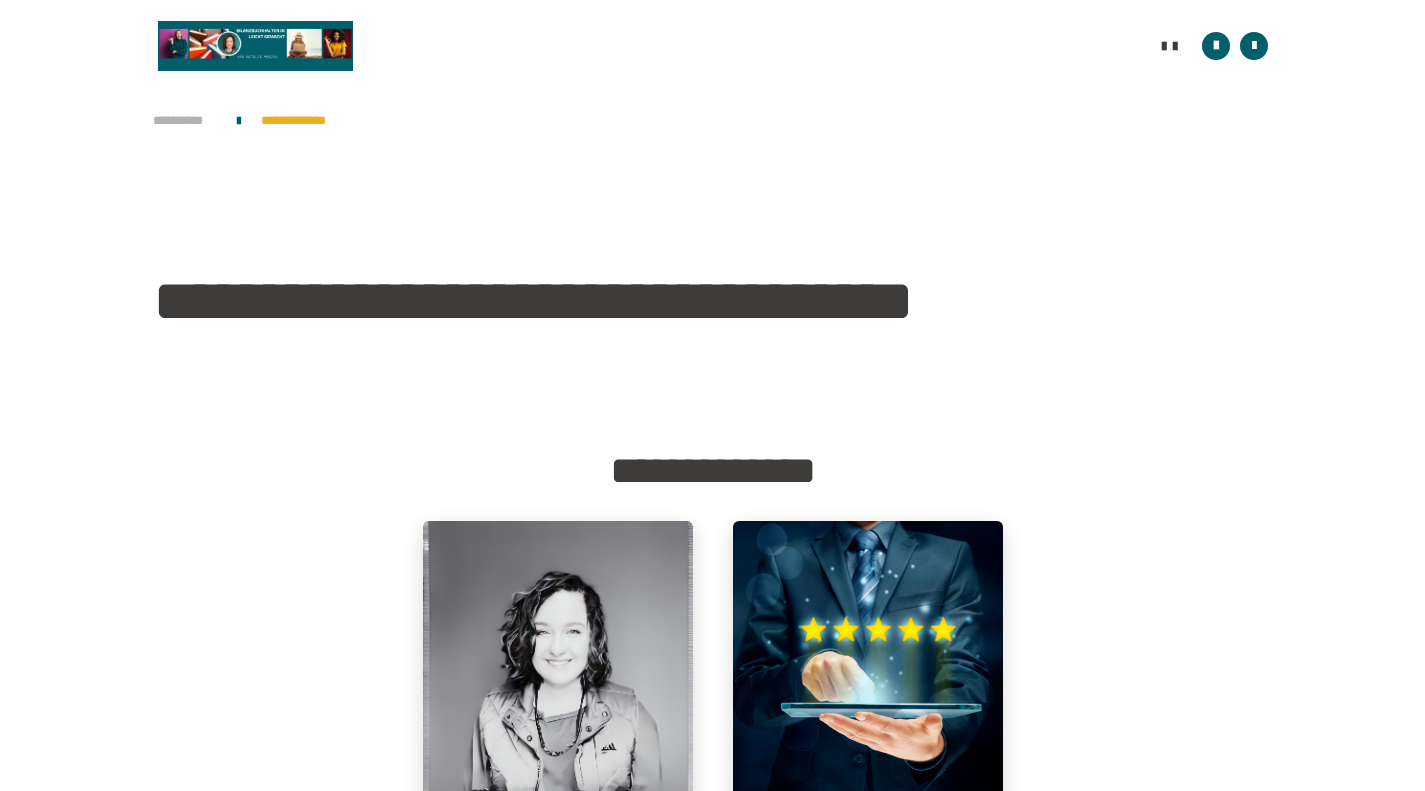 click on "**********" at bounding box center (185, 121) 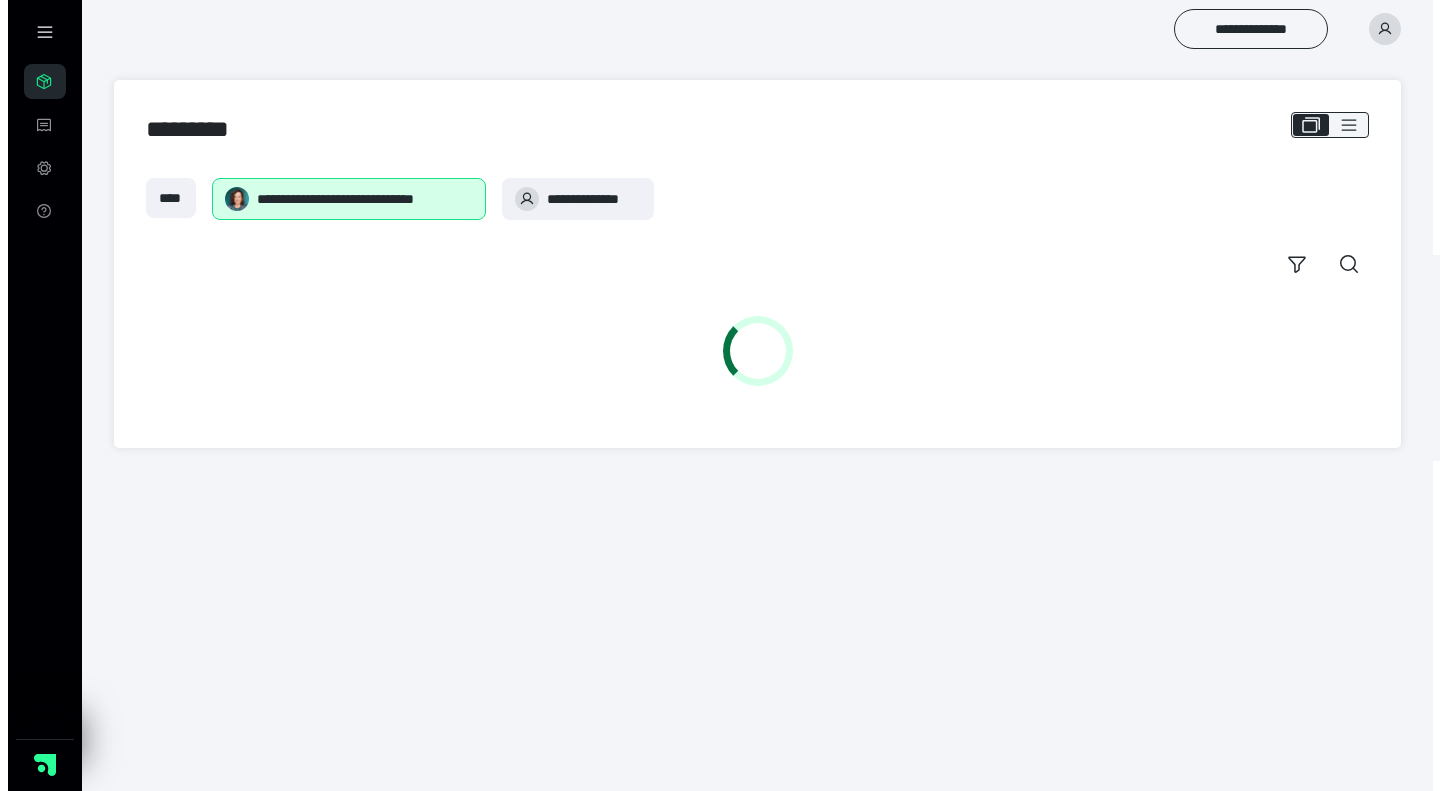 scroll, scrollTop: 0, scrollLeft: 0, axis: both 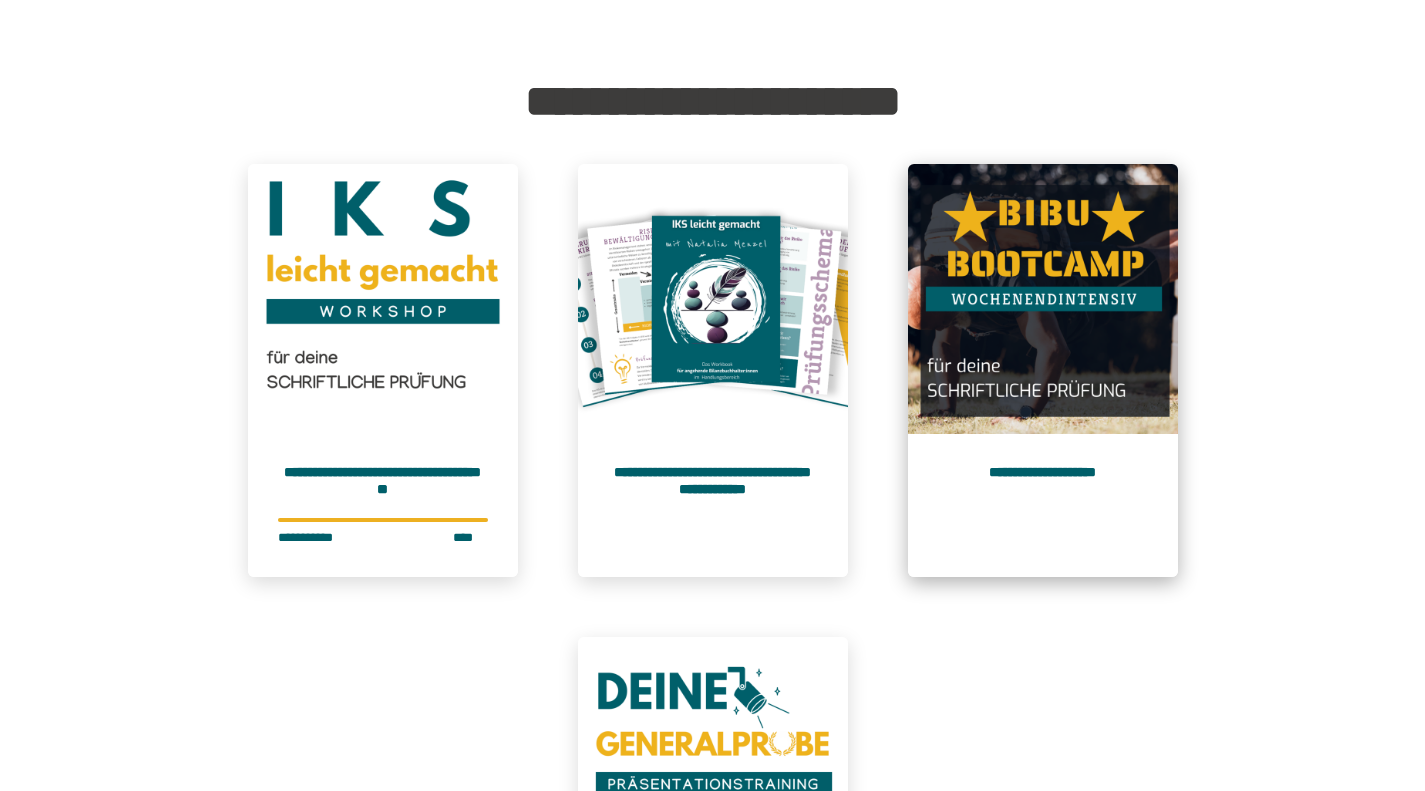 click at bounding box center [1043, 299] 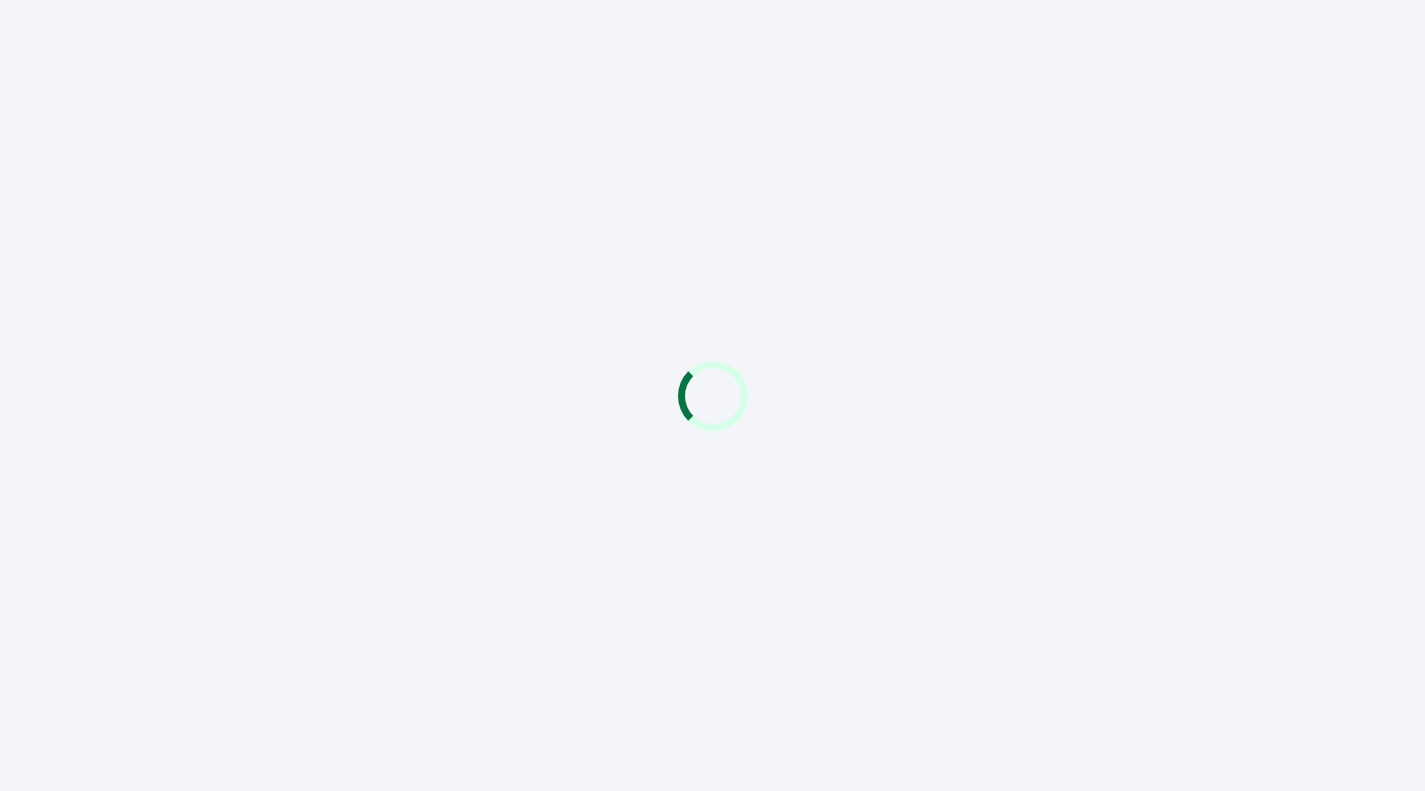 scroll, scrollTop: 0, scrollLeft: 0, axis: both 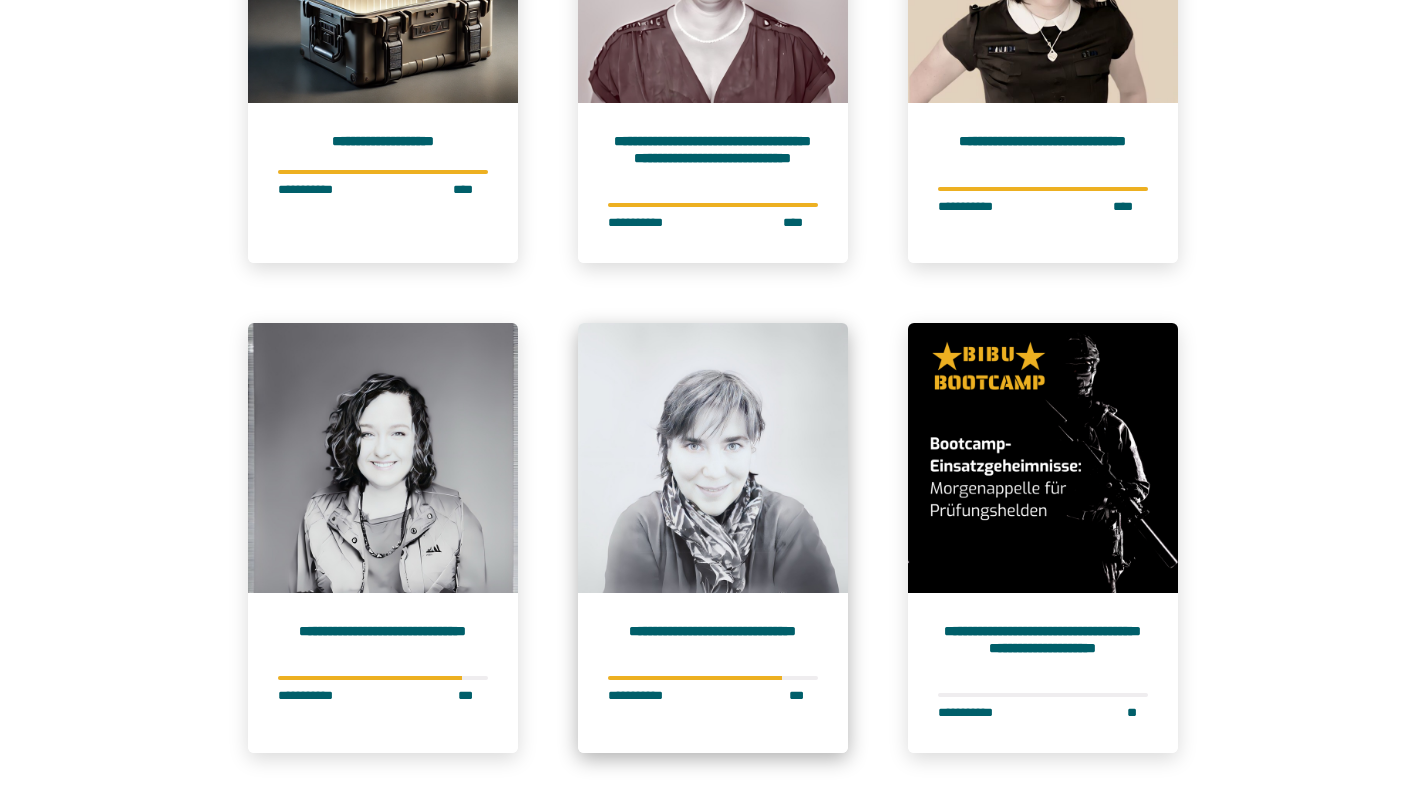 click on "**********" at bounding box center (713, 673) 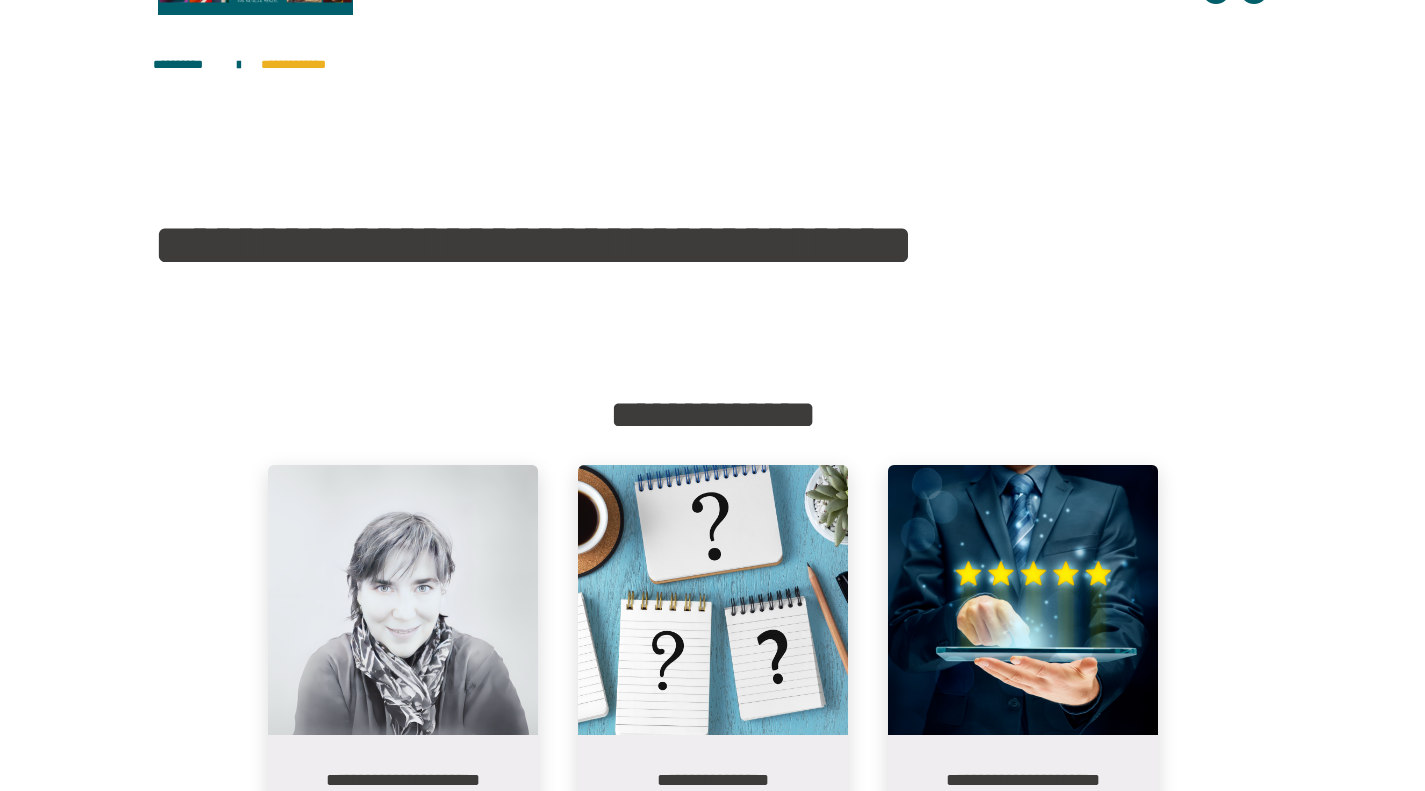 scroll, scrollTop: 213, scrollLeft: 0, axis: vertical 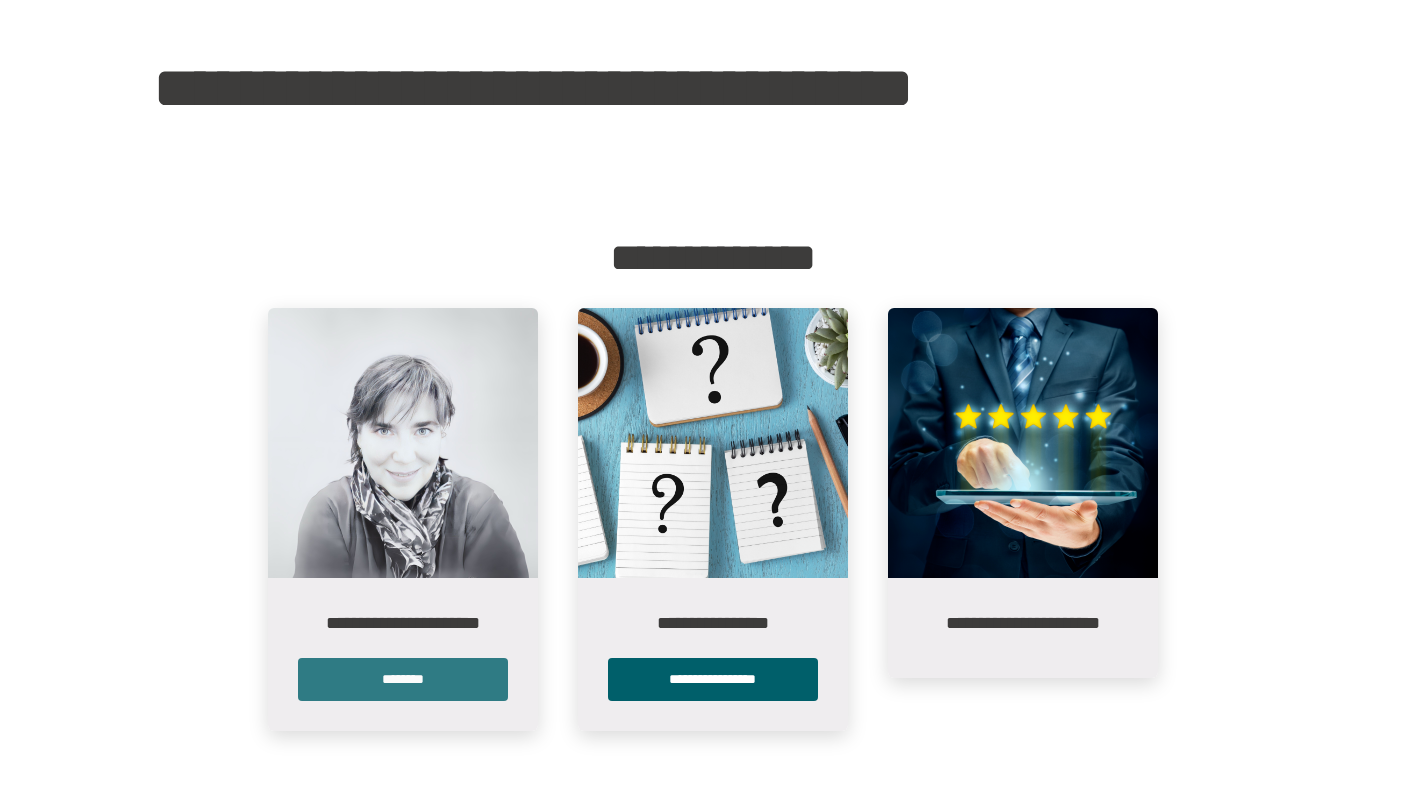 click on "********" at bounding box center [403, 679] 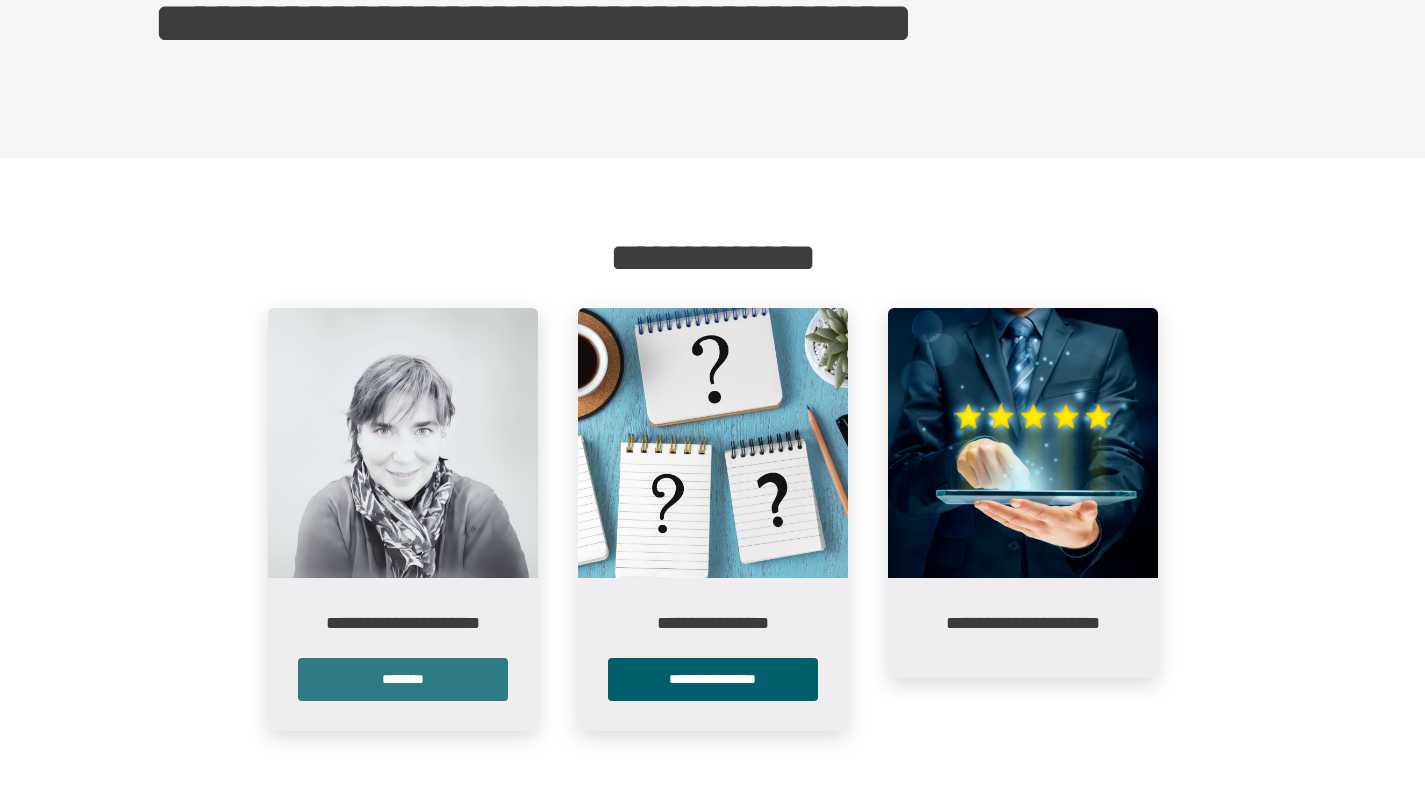 scroll, scrollTop: 0, scrollLeft: 0, axis: both 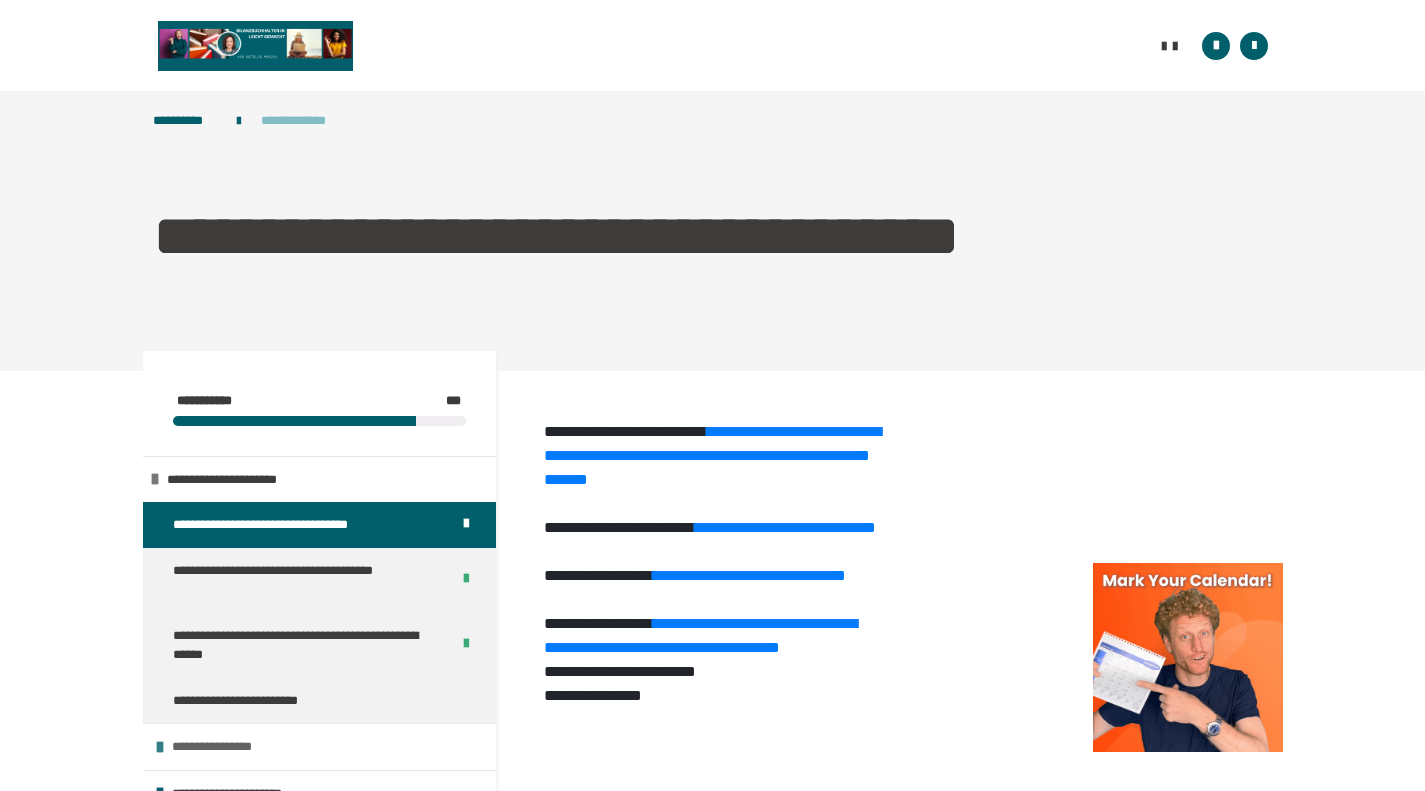 click on "**********" at bounding box center [319, 746] 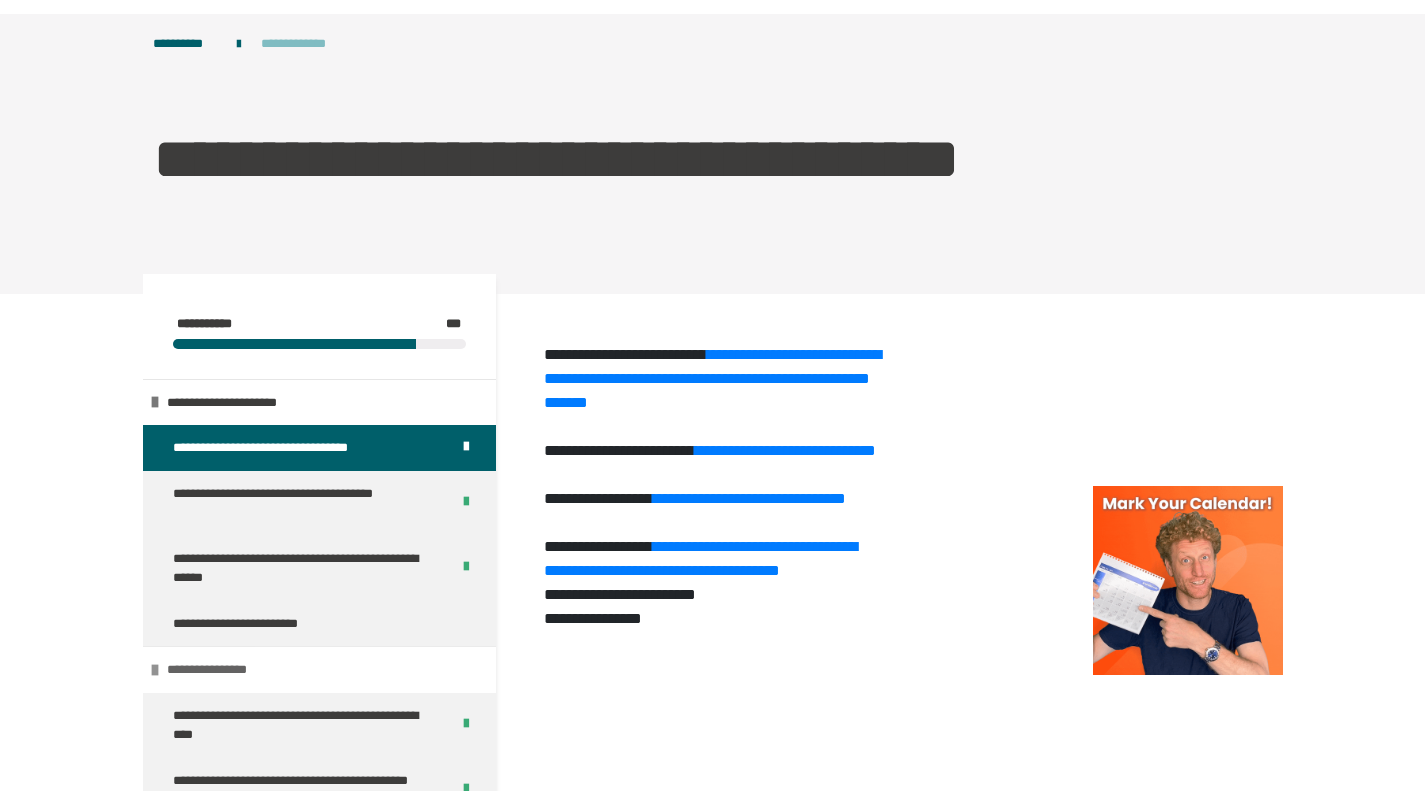 scroll, scrollTop: 108, scrollLeft: 0, axis: vertical 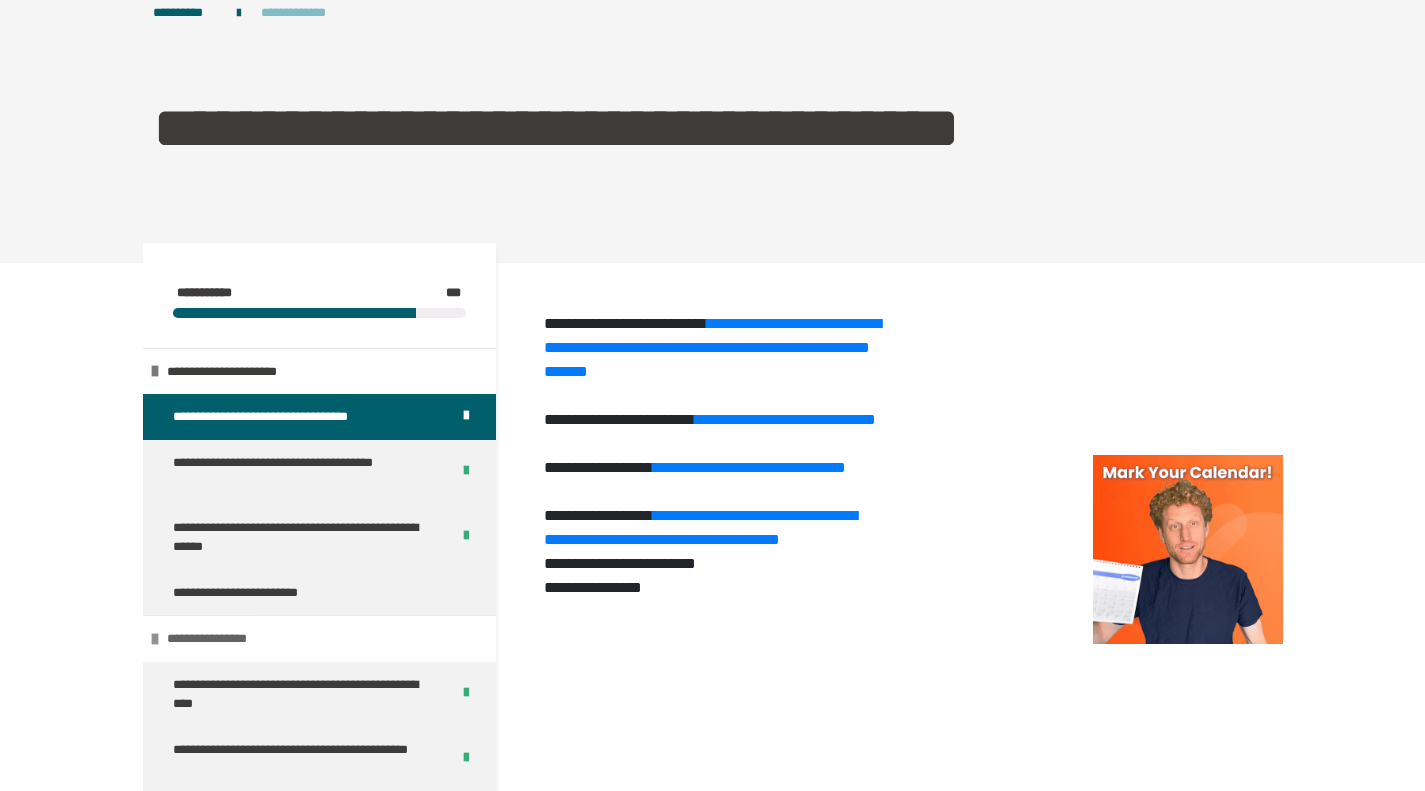 click on "**********" at bounding box center (319, 638) 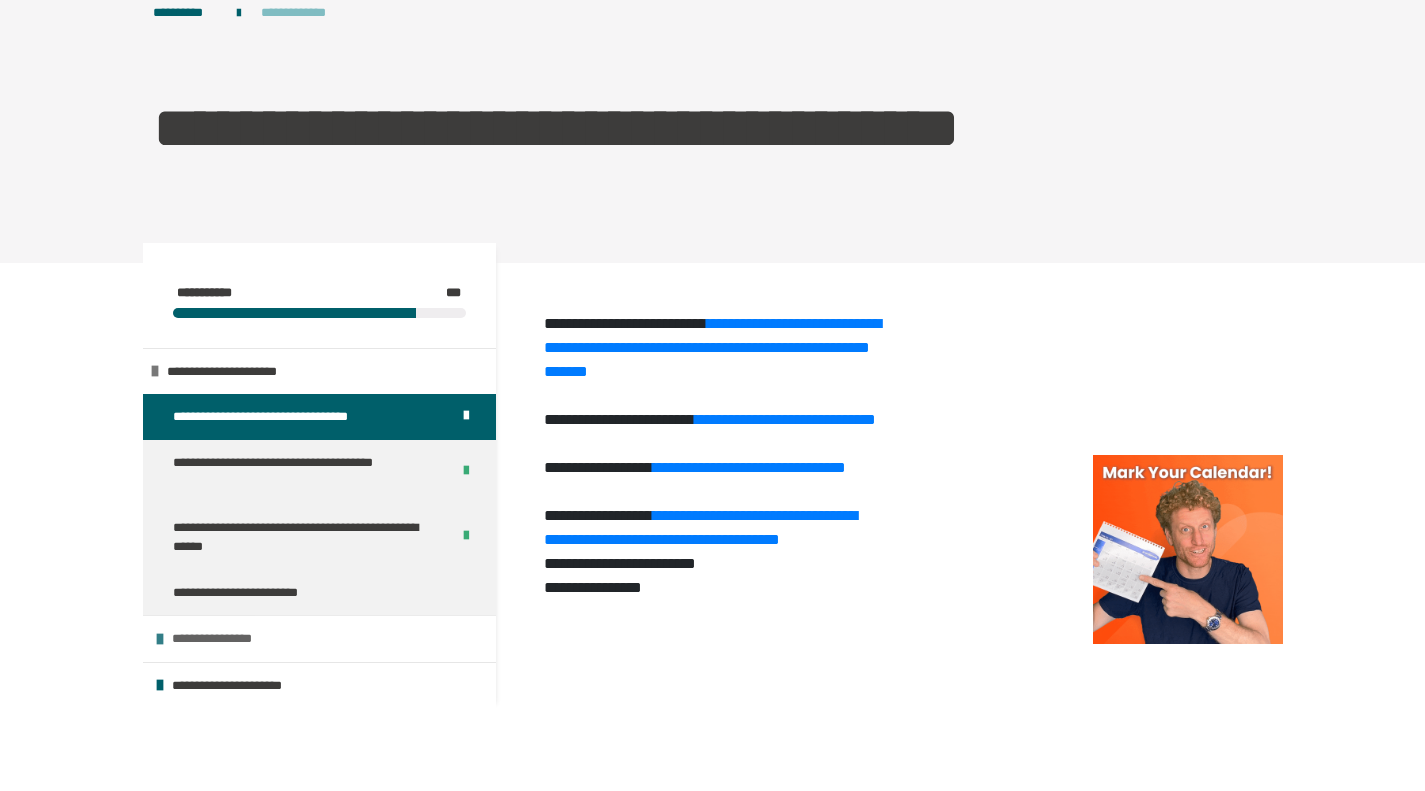 click on "**********" at bounding box center [319, 638] 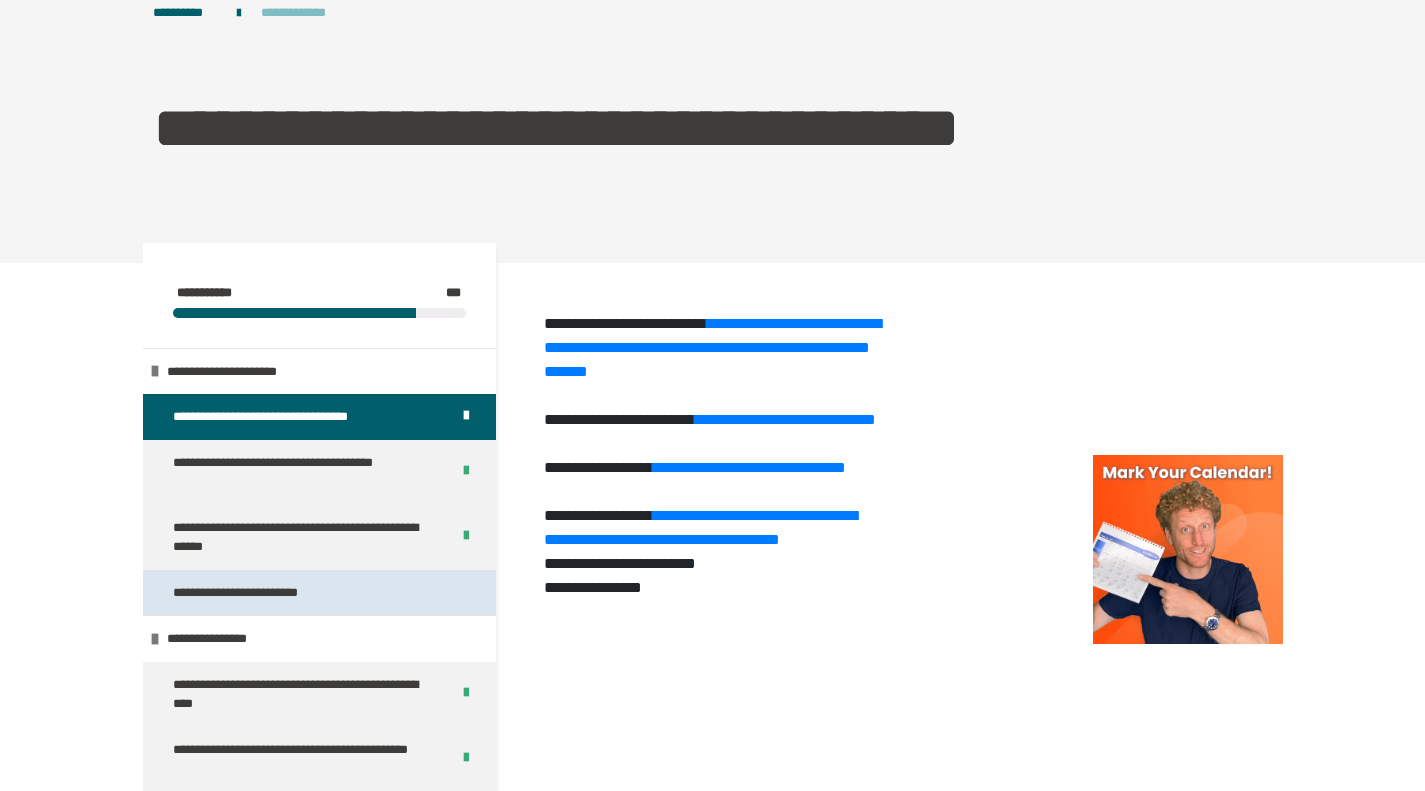 click on "**********" at bounding box center [249, 593] 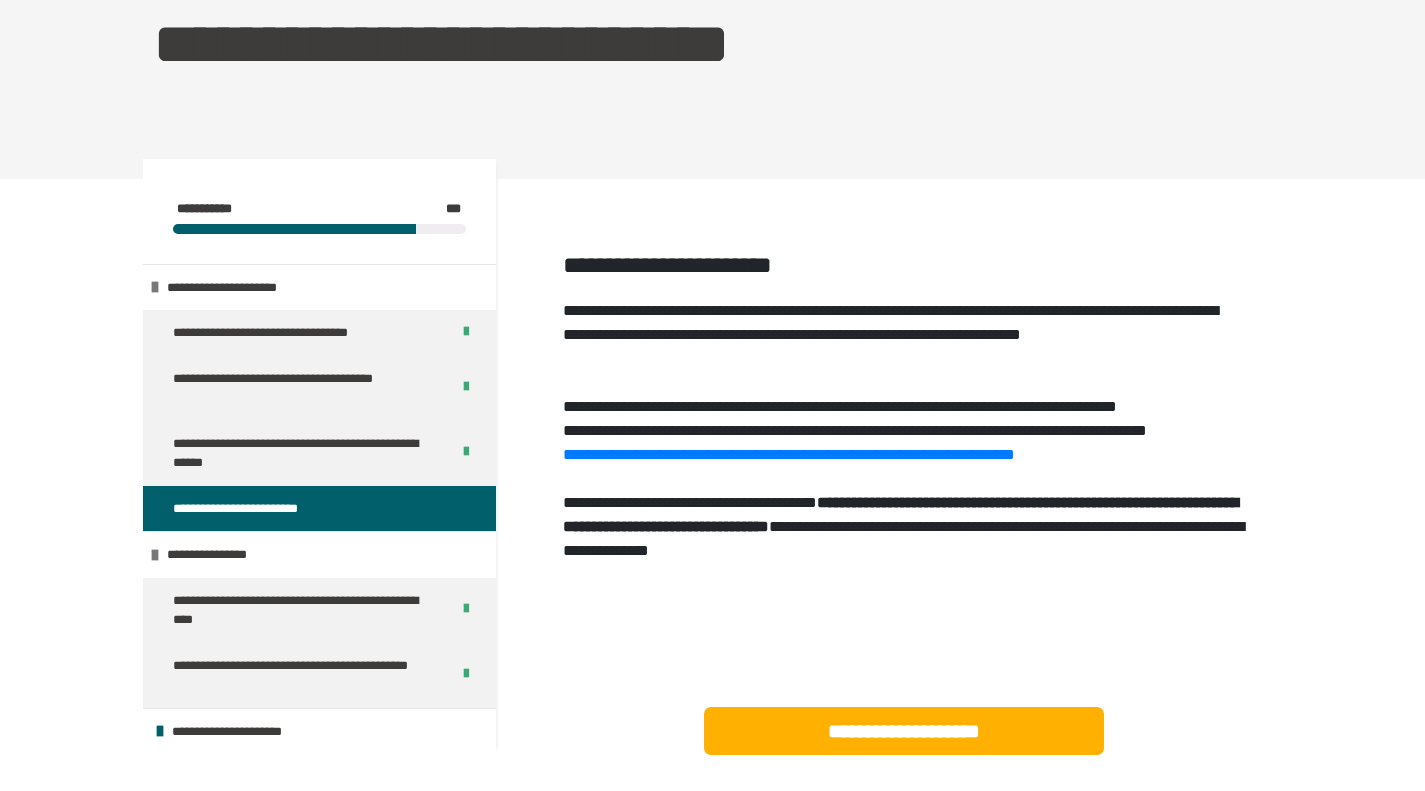 scroll, scrollTop: 227, scrollLeft: 0, axis: vertical 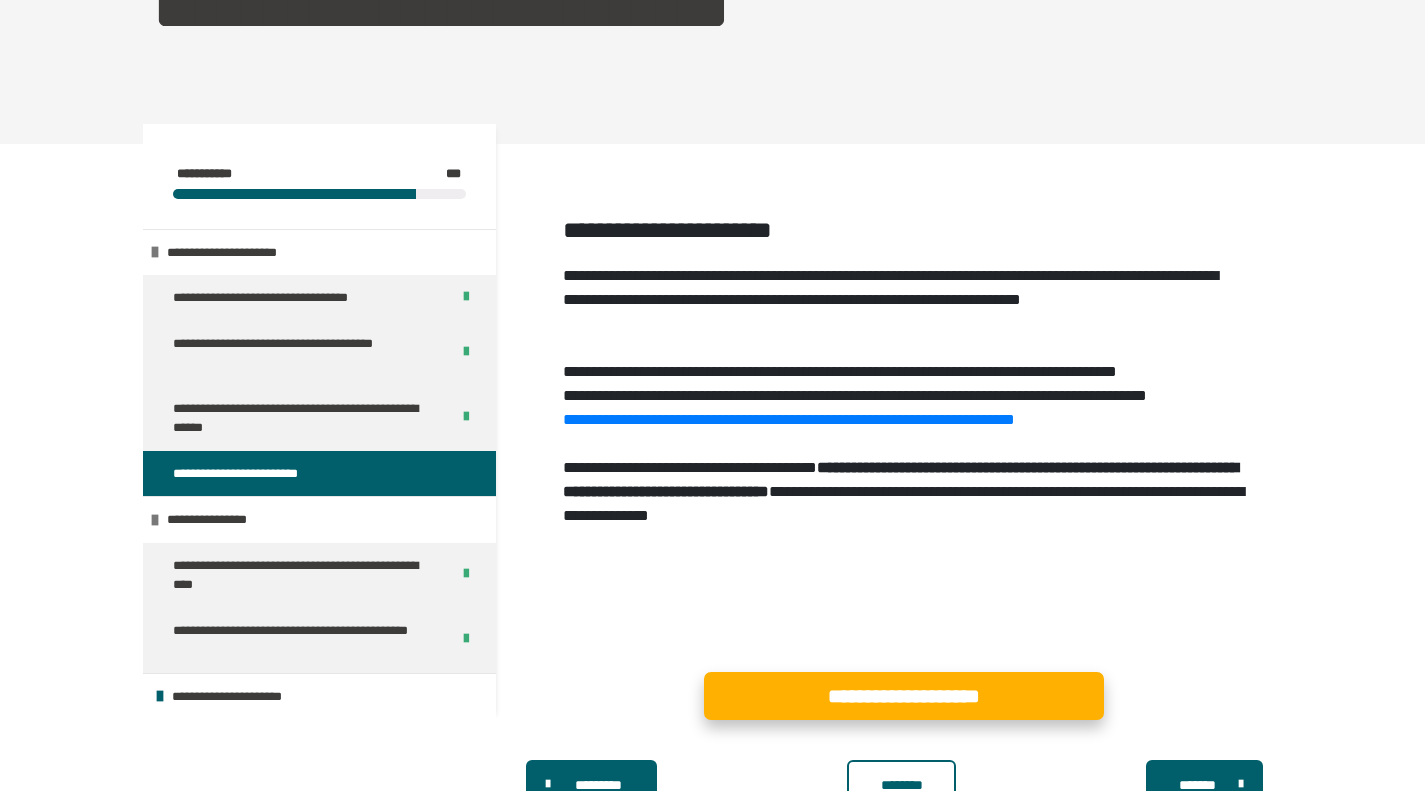click on "**********" at bounding box center [904, 696] 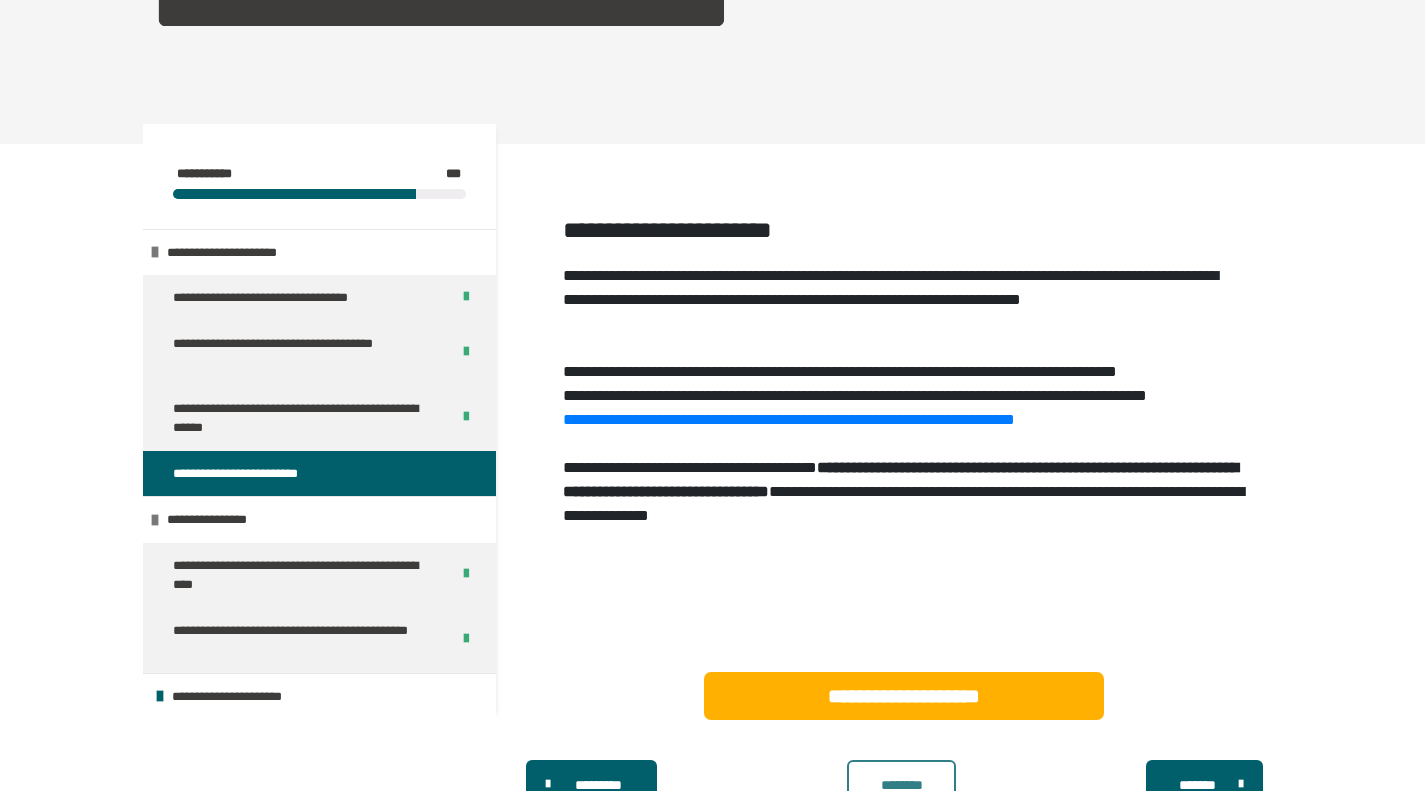 click on "********" at bounding box center (901, 785) 